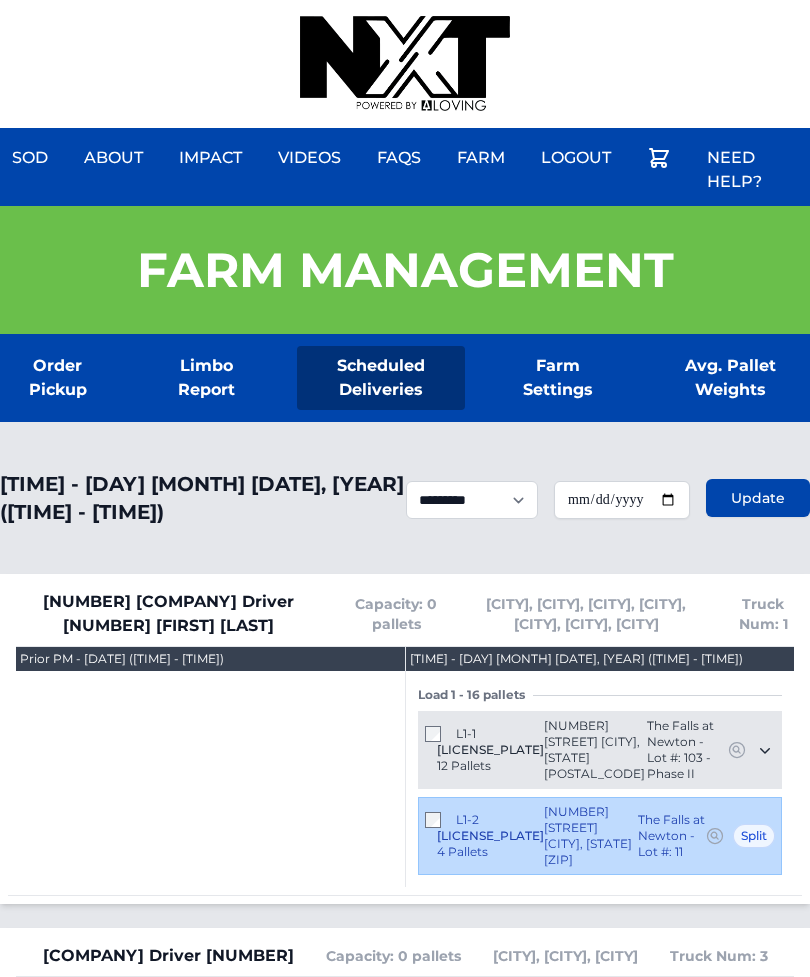 scroll, scrollTop: 0, scrollLeft: 0, axis: both 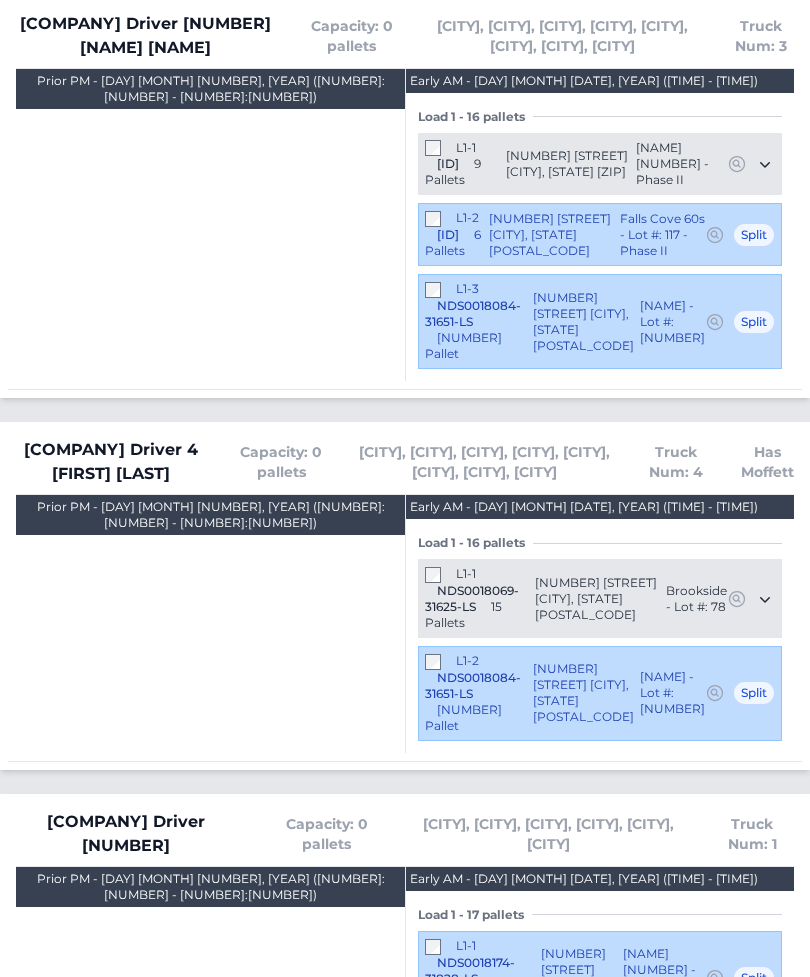 click on "L1-2
NDS0017980-31457-LS
6 Pallets" at bounding box center (457, 234) 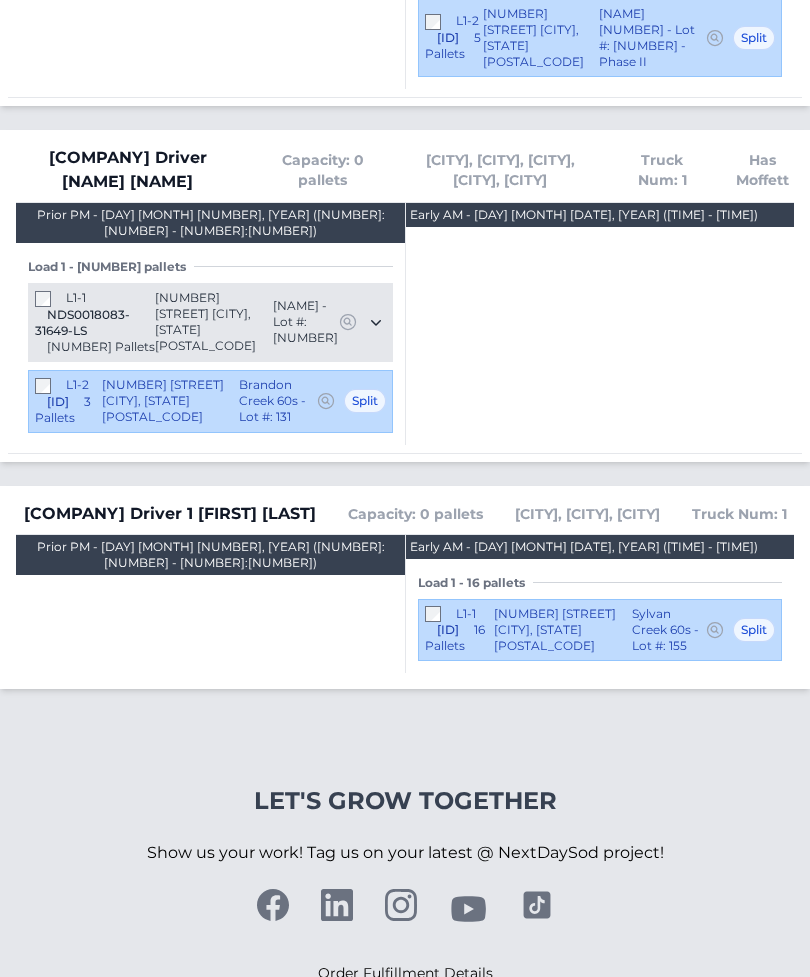 scroll, scrollTop: 8239, scrollLeft: 0, axis: vertical 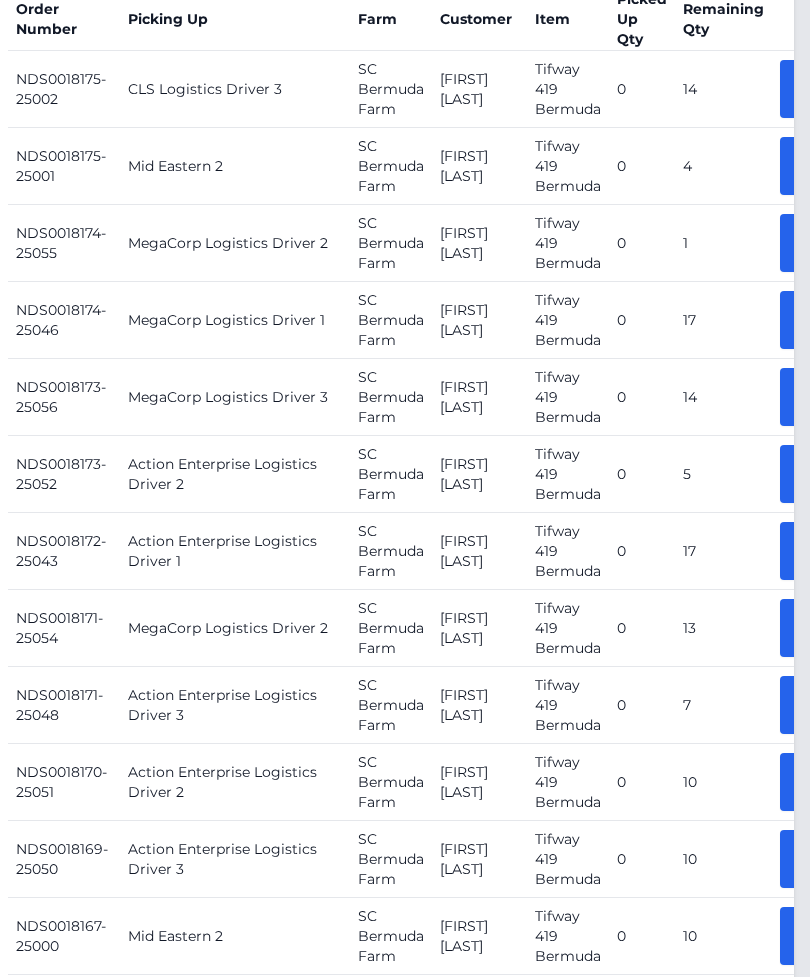 click on "Picked
Up" at bounding box center [822, 320] 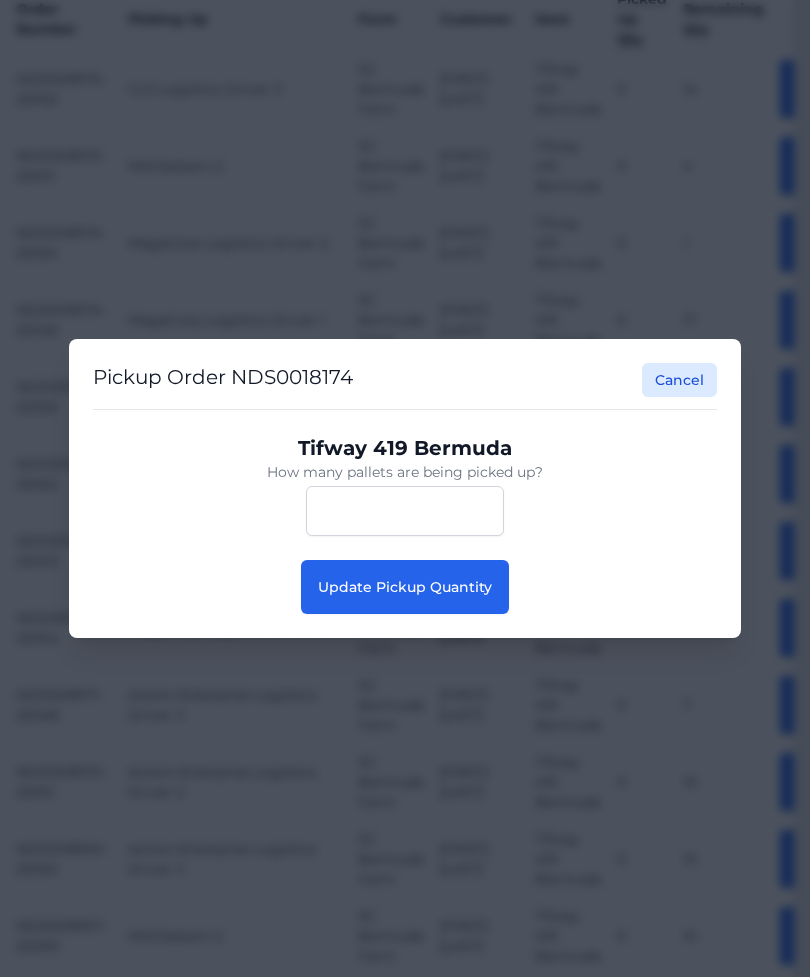 click on "Update Pickup Quantity" at bounding box center [405, 587] 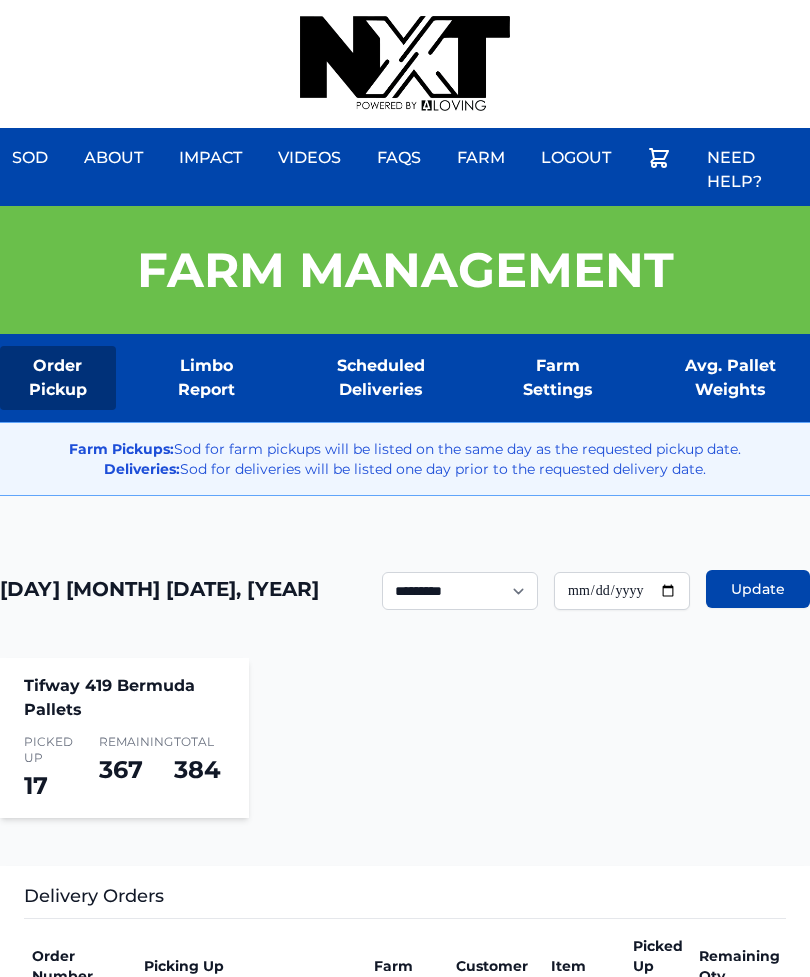 scroll, scrollTop: 0, scrollLeft: 0, axis: both 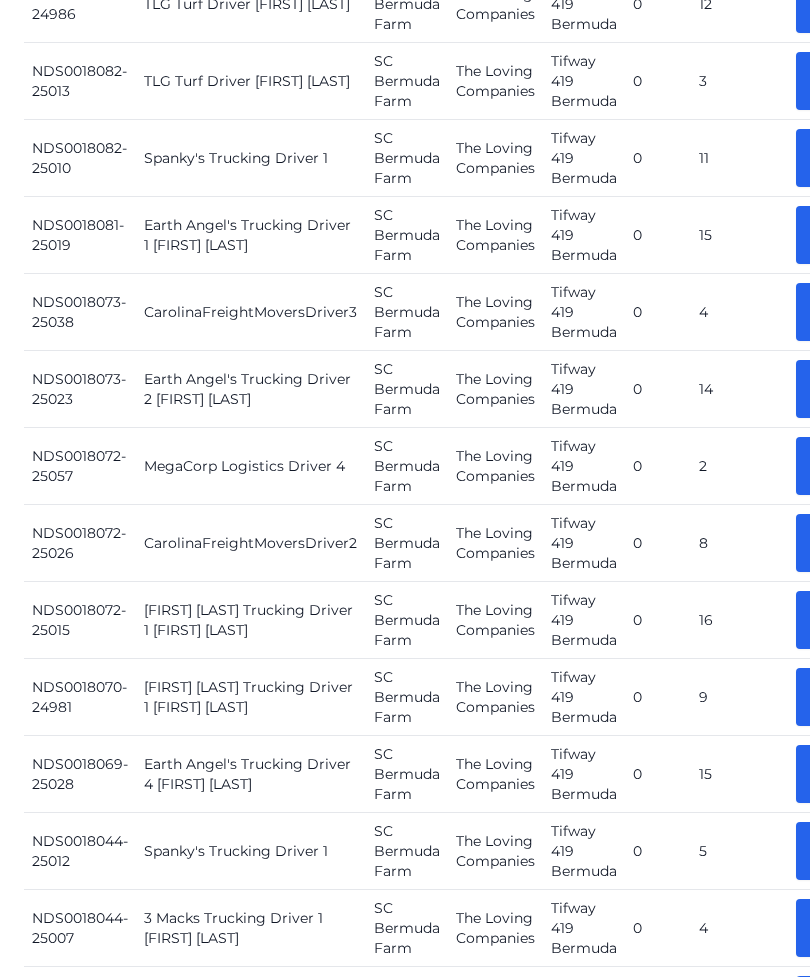 click on "Picked
Up" at bounding box center (838, 389) 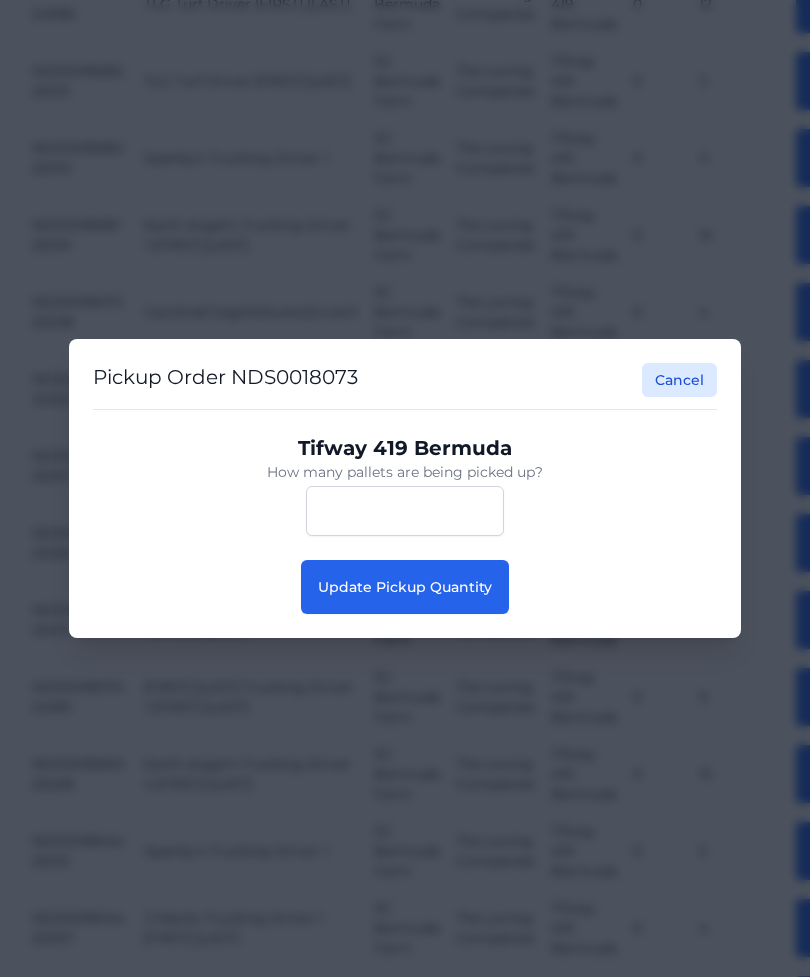 click on "Update Pickup Quantity" at bounding box center (405, 587) 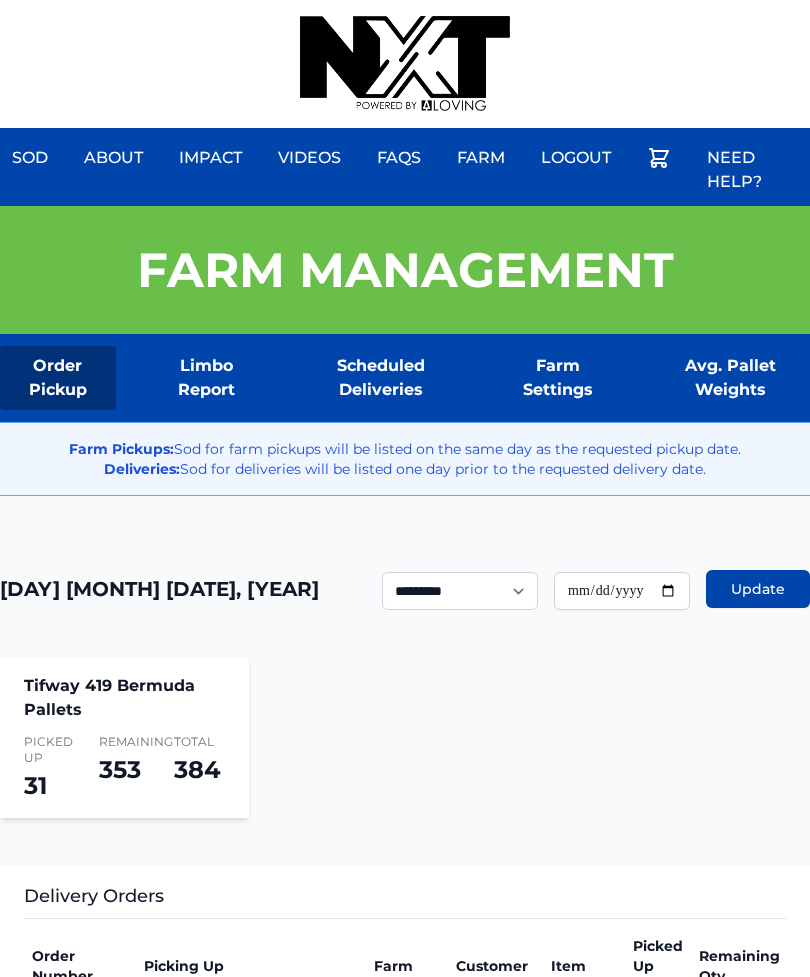 scroll, scrollTop: 0, scrollLeft: 0, axis: both 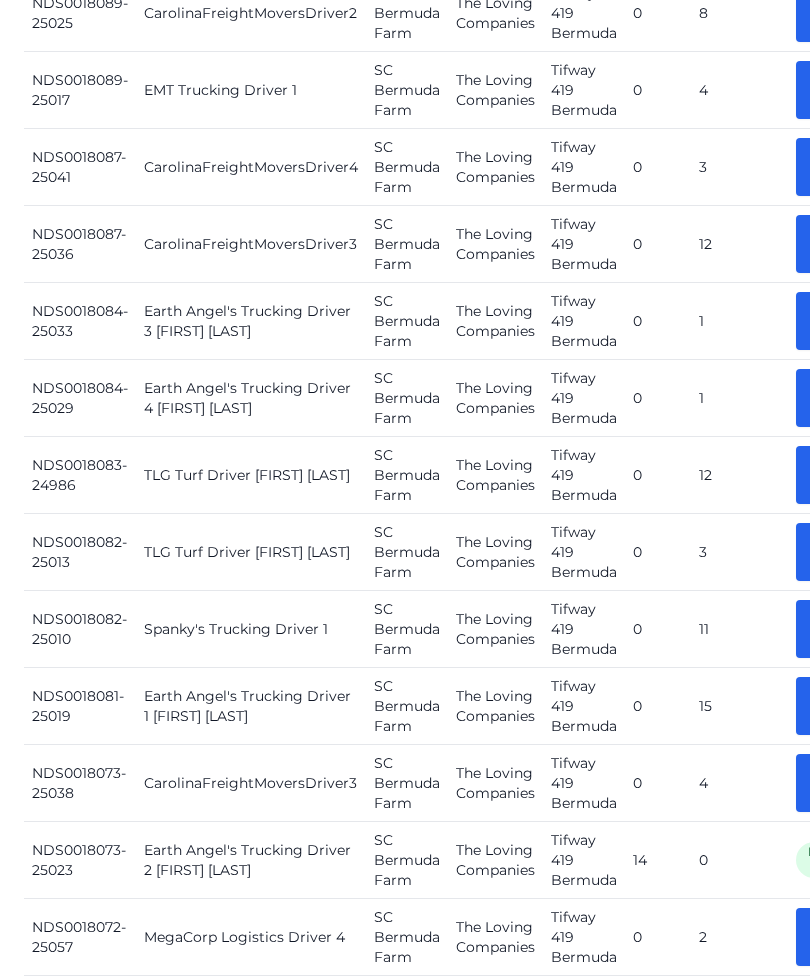 click on "Picked
Up" at bounding box center [838, 321] 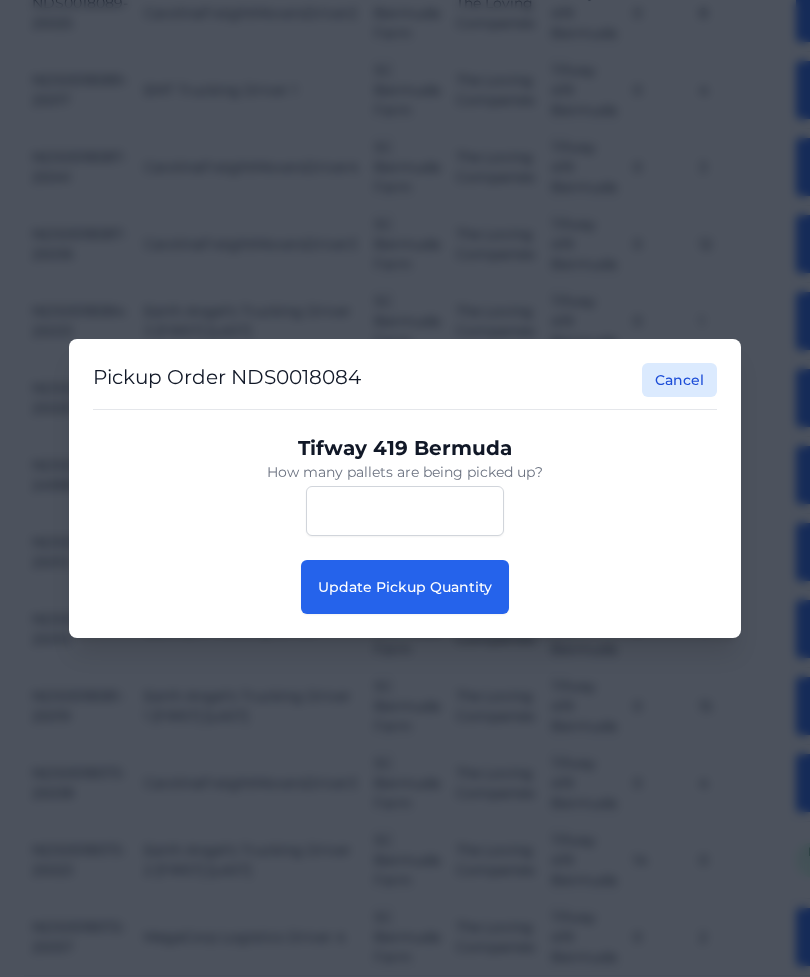 click on "Update Pickup Quantity" at bounding box center (405, 587) 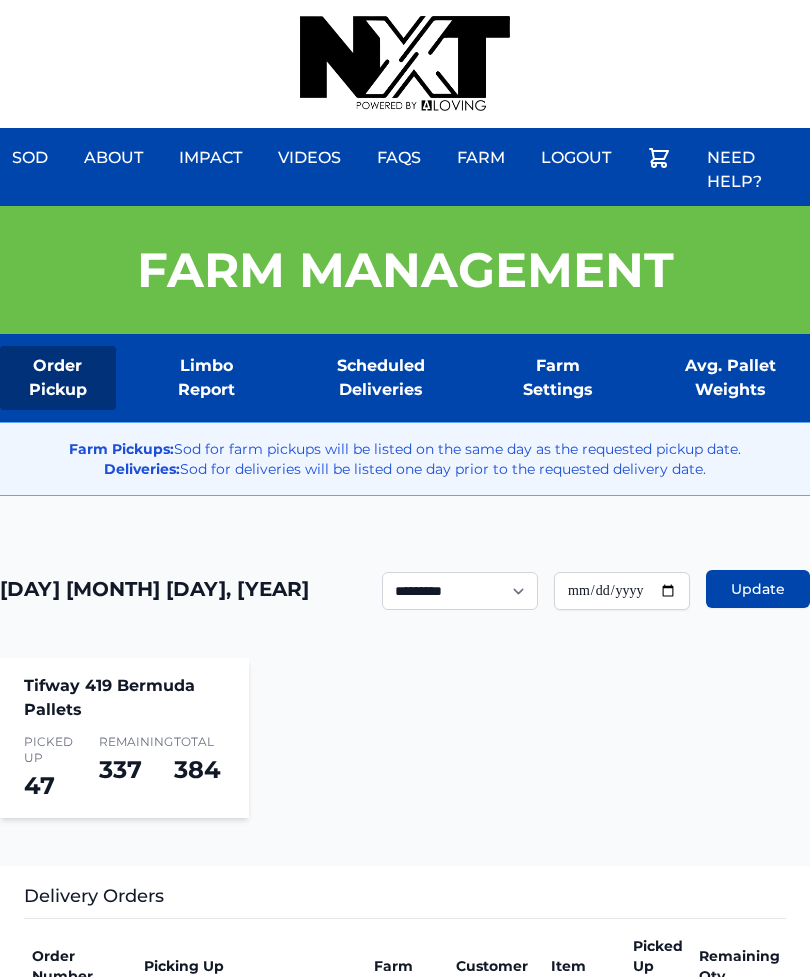 scroll, scrollTop: 3781, scrollLeft: 0, axis: vertical 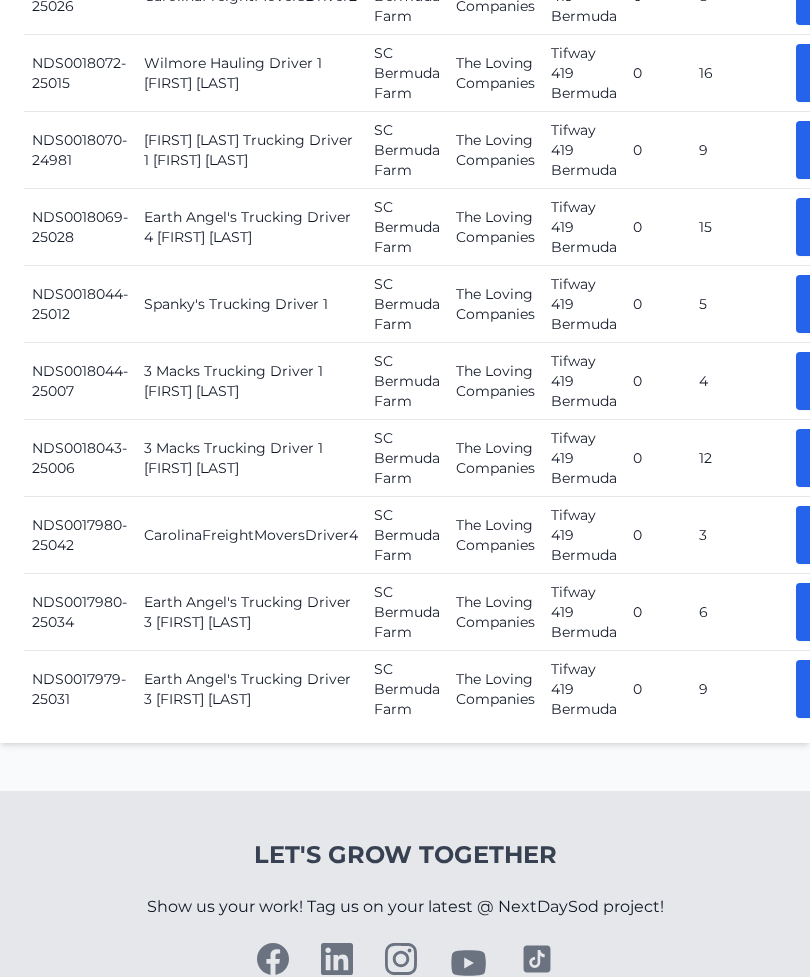 click on "Picked
Up" at bounding box center [838, 689] 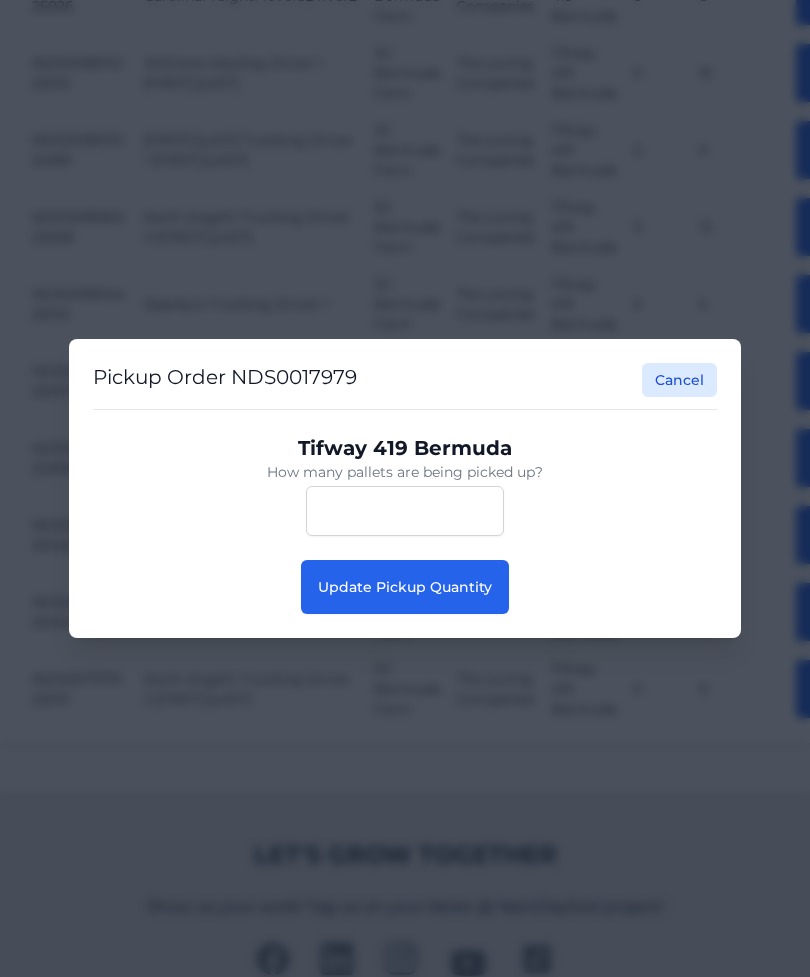 click on "Update Pickup Quantity" at bounding box center (405, 587) 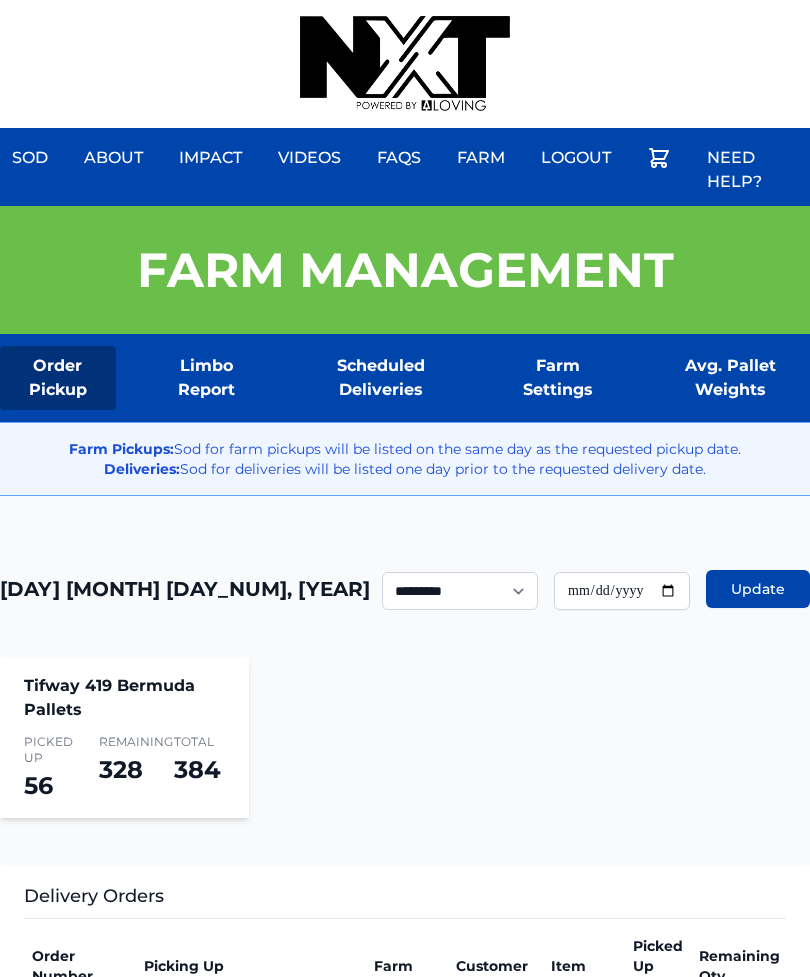 scroll, scrollTop: 0, scrollLeft: 0, axis: both 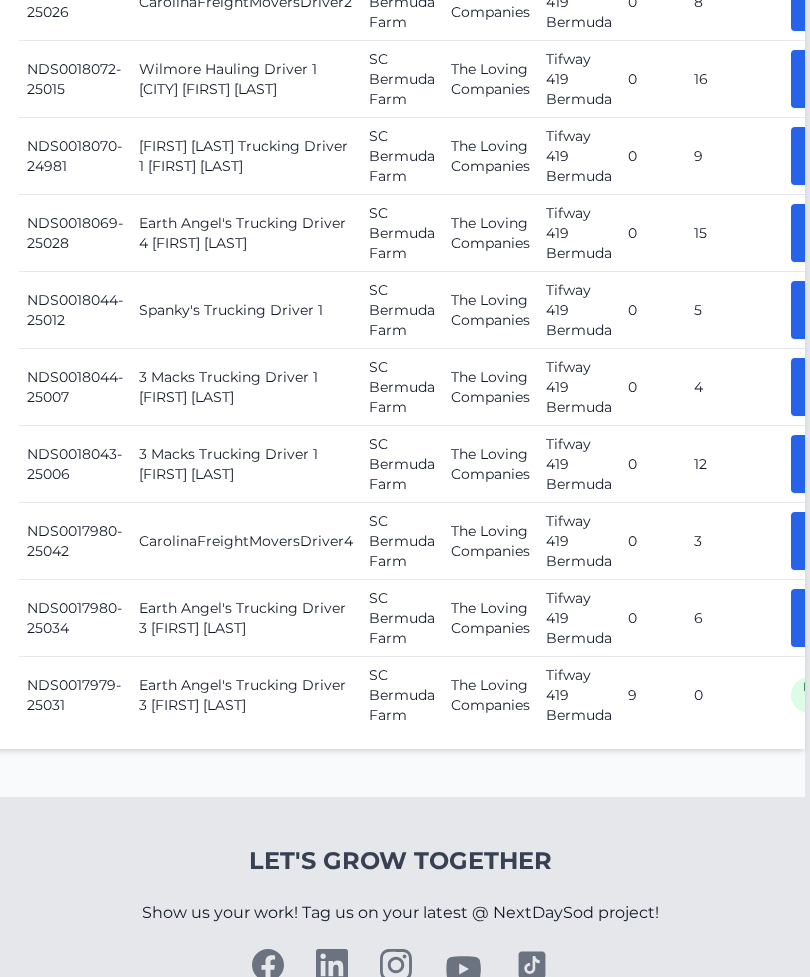 click on "Picked
Up" at bounding box center [834, 619] 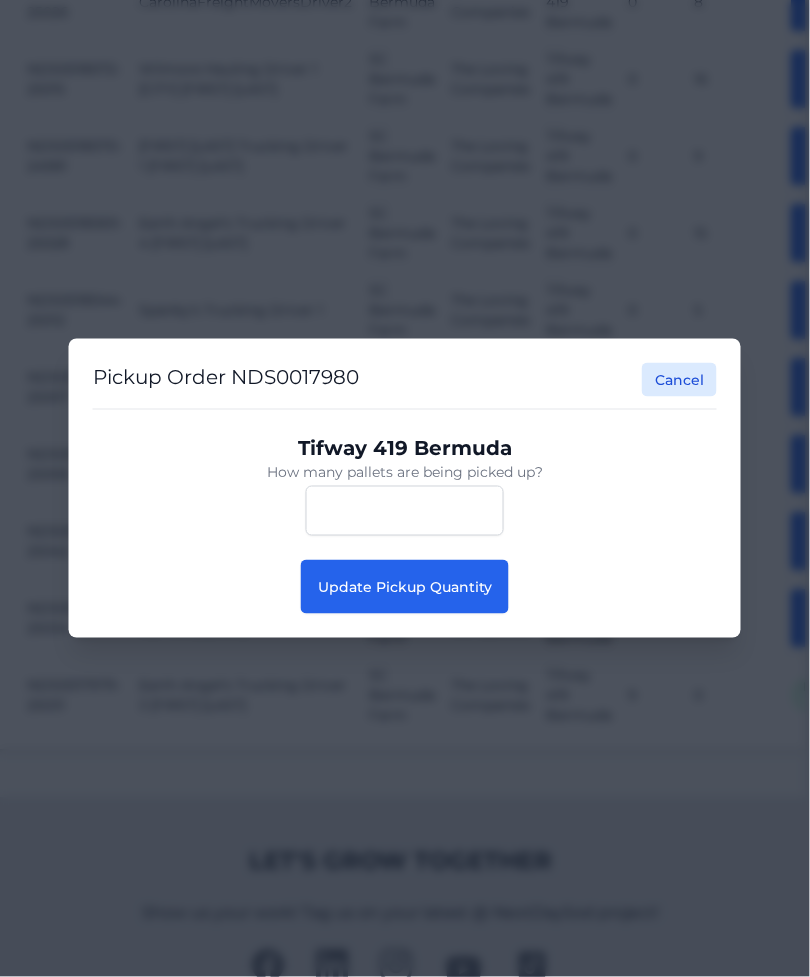 scroll, scrollTop: 3883, scrollLeft: 5, axis: both 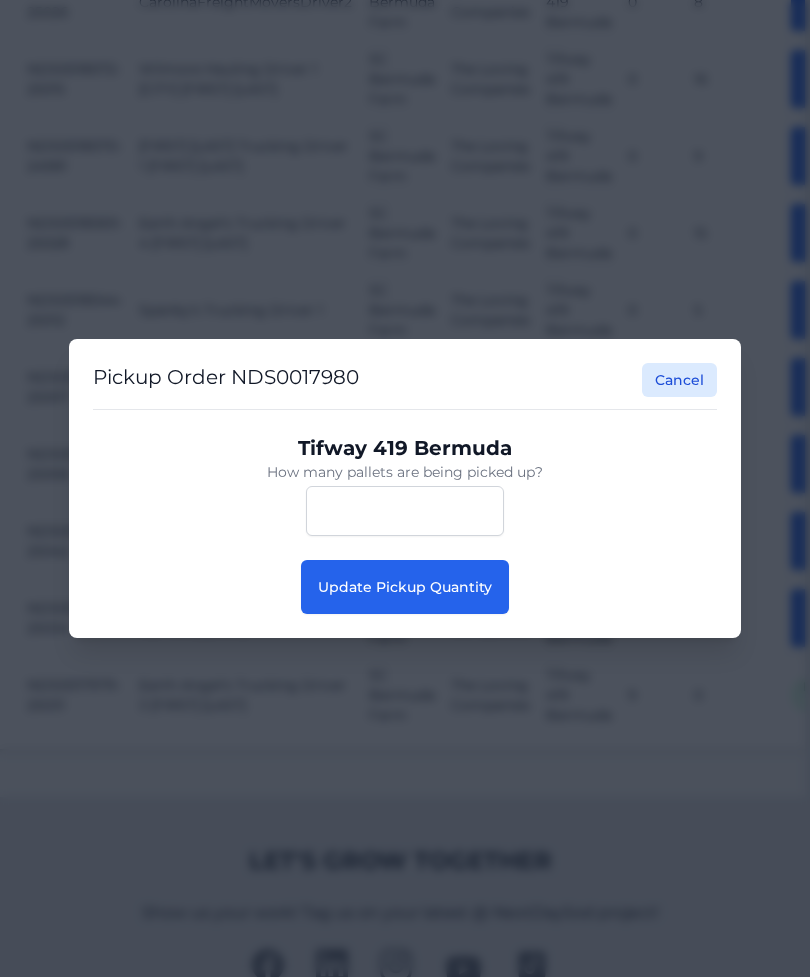 click on "Update Pickup Quantity" at bounding box center [405, 587] 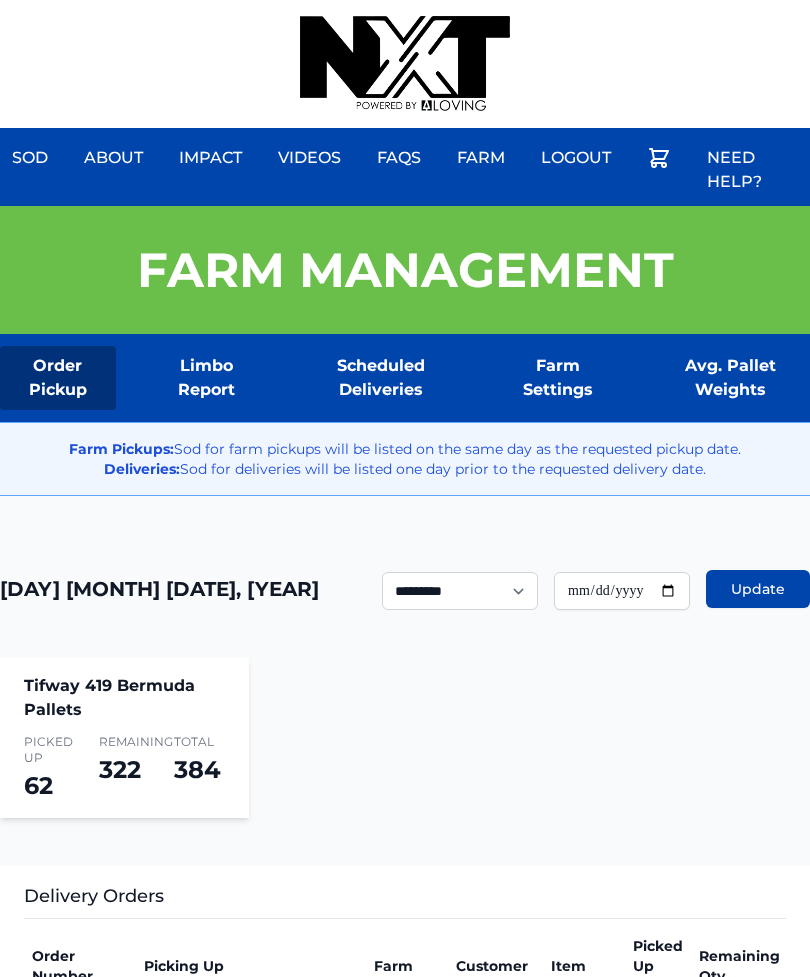 scroll, scrollTop: 0, scrollLeft: 0, axis: both 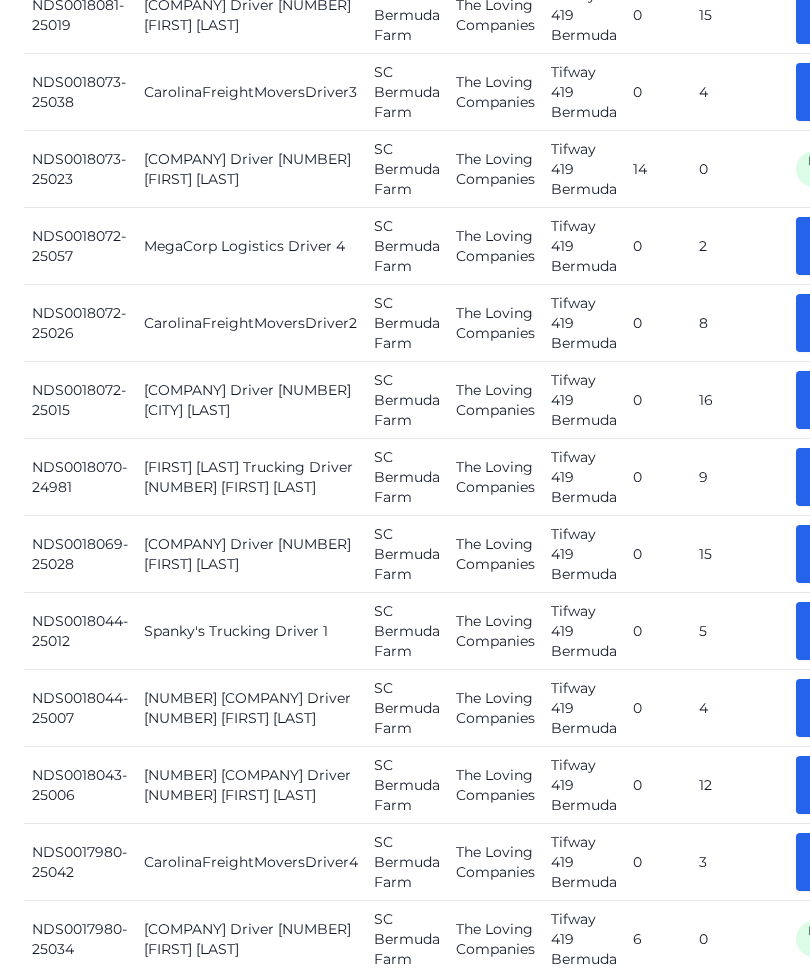 click on "Picked
Up" at bounding box center [838, 555] 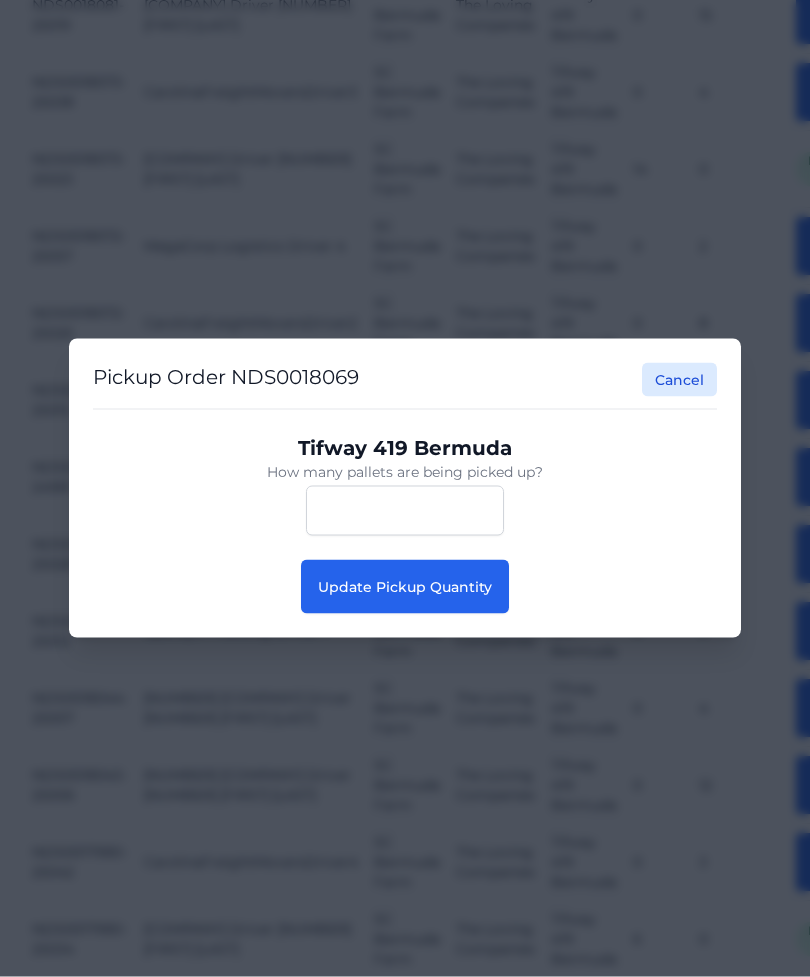 scroll, scrollTop: 3562, scrollLeft: 0, axis: vertical 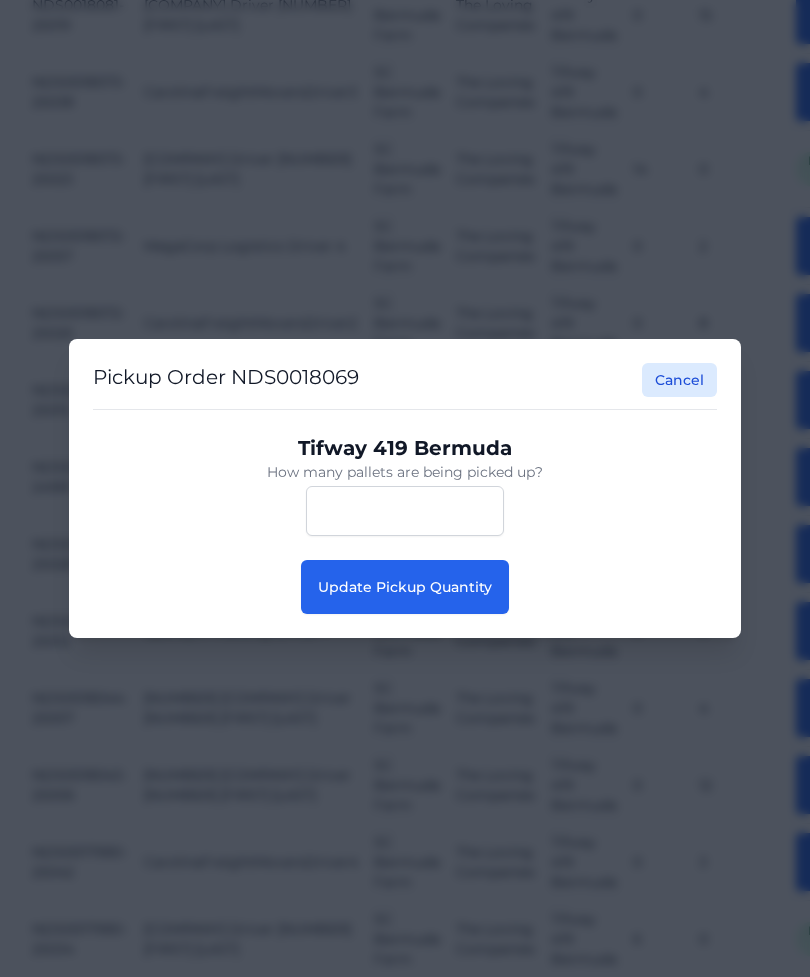 click on "Update Pickup Quantity" at bounding box center (405, 587) 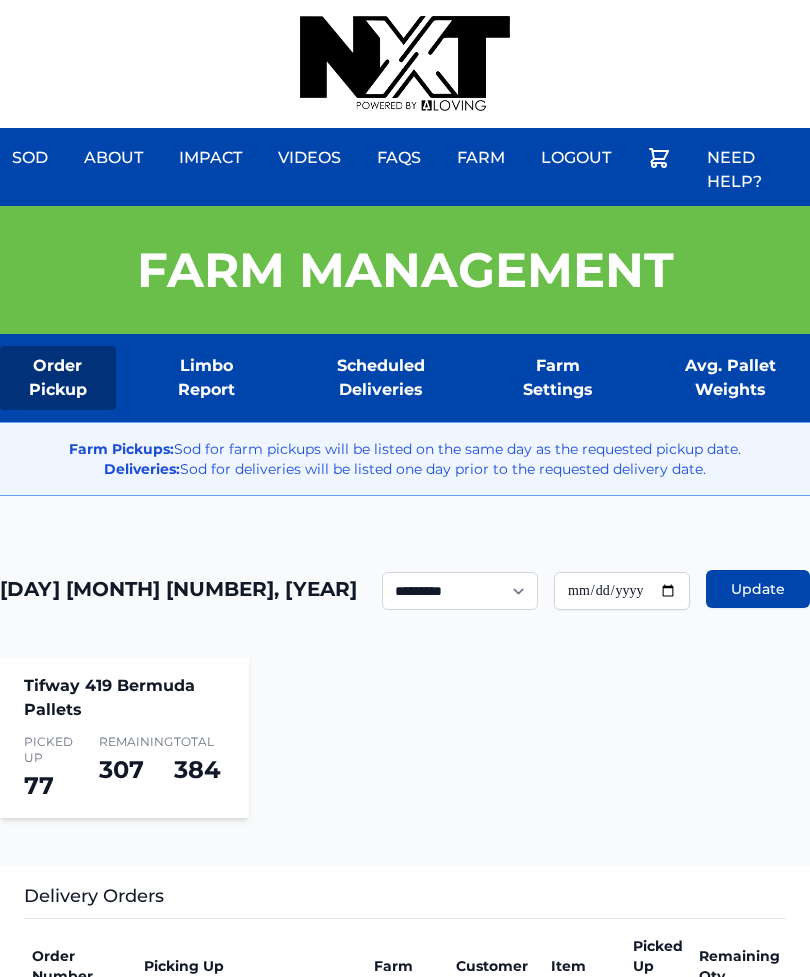 scroll, scrollTop: 0, scrollLeft: 0, axis: both 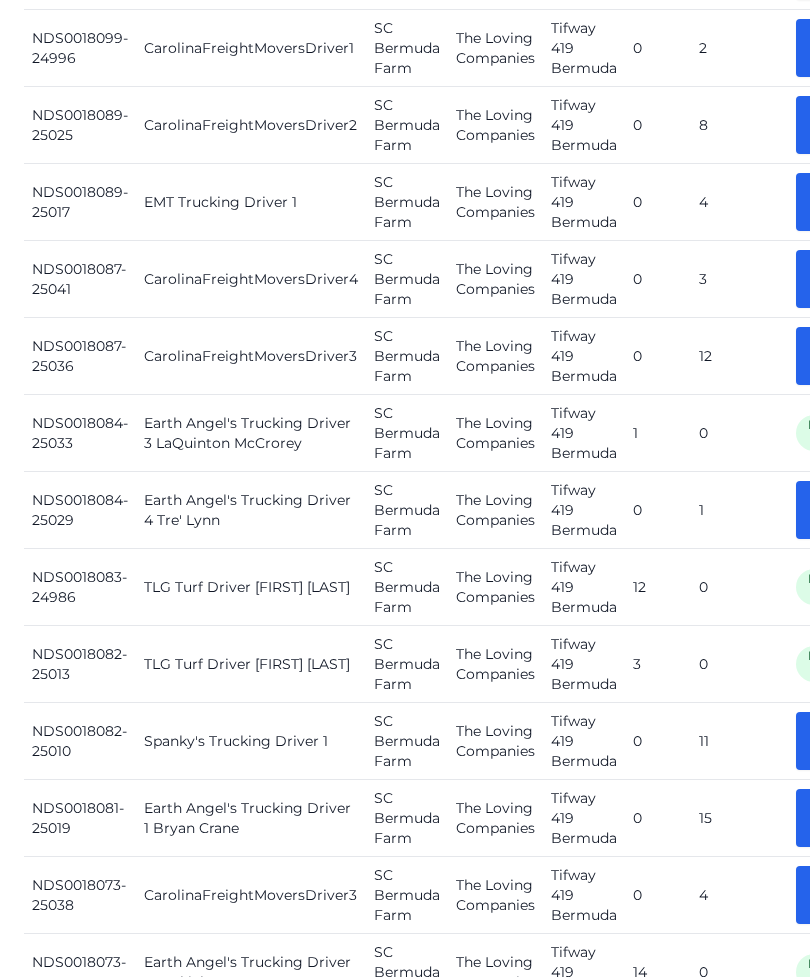 click on "Picked
Up" at bounding box center [838, 510] 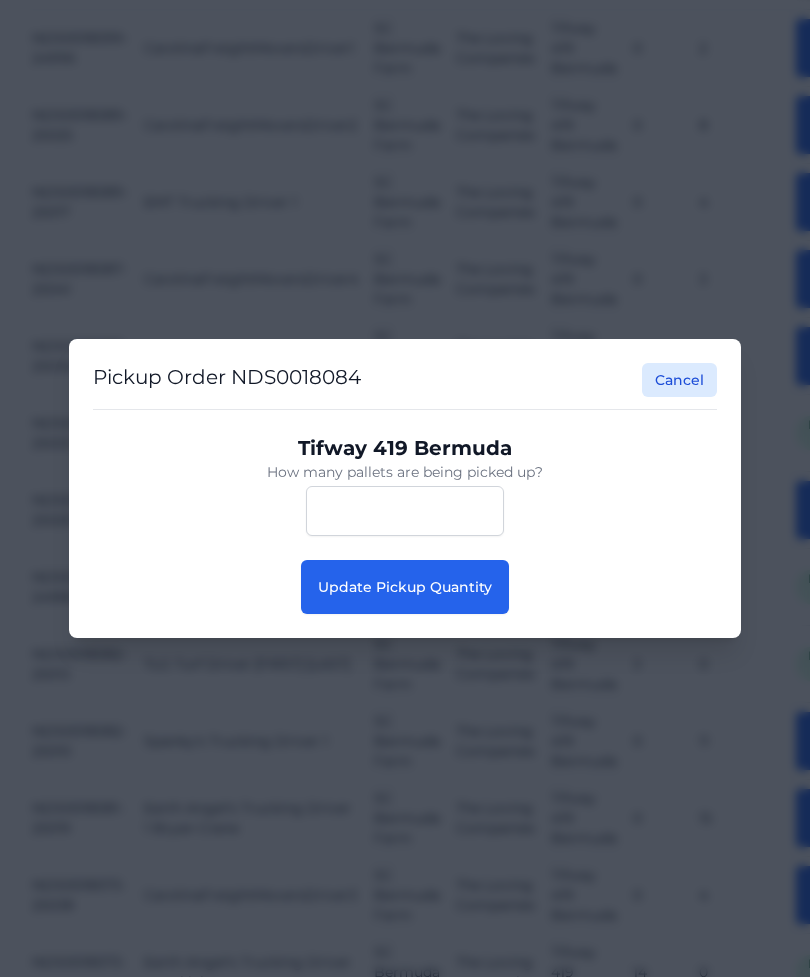 click on "Update Pickup Quantity" at bounding box center [405, 587] 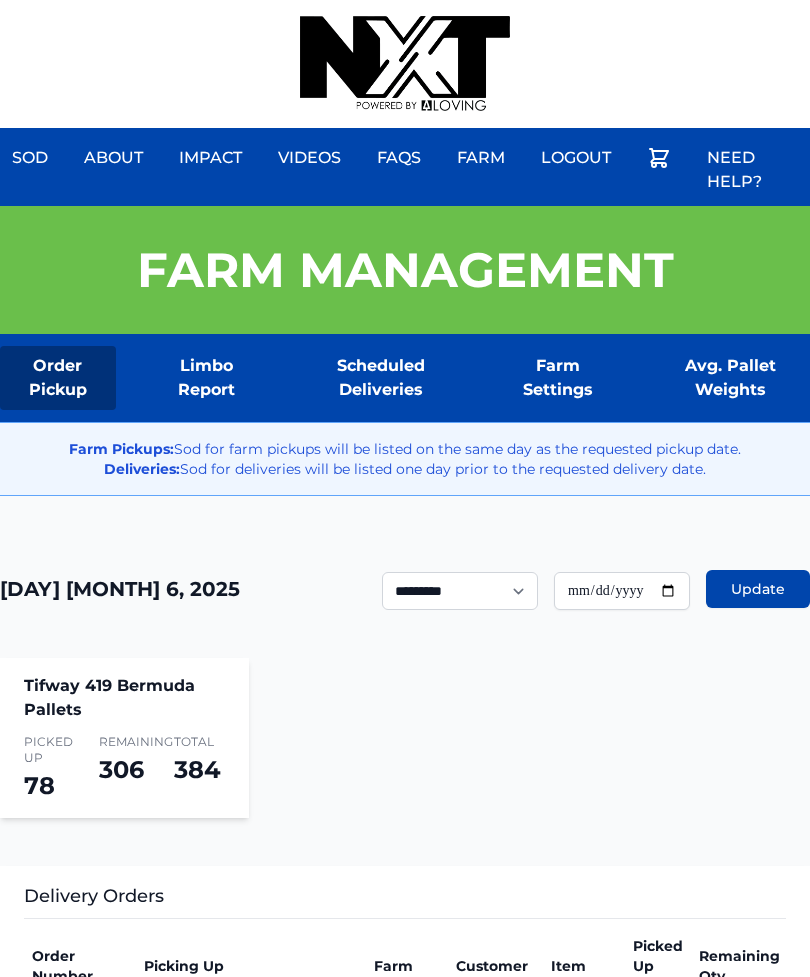 scroll, scrollTop: 0, scrollLeft: 0, axis: both 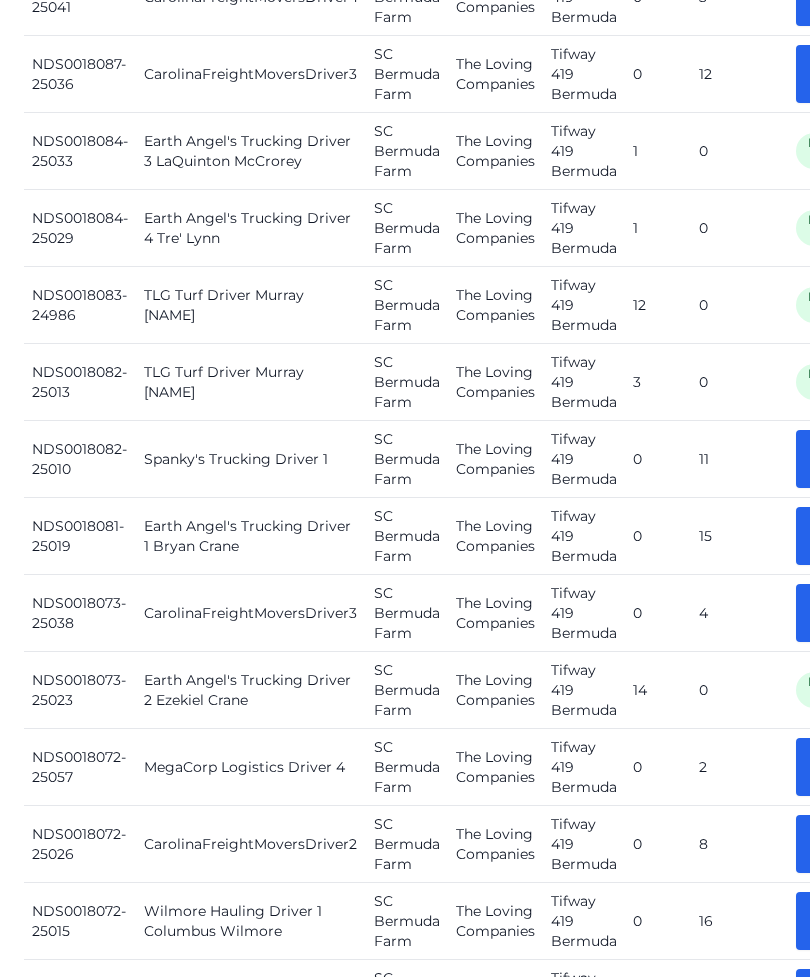 click on "Picked
Up" at bounding box center (838, 537) 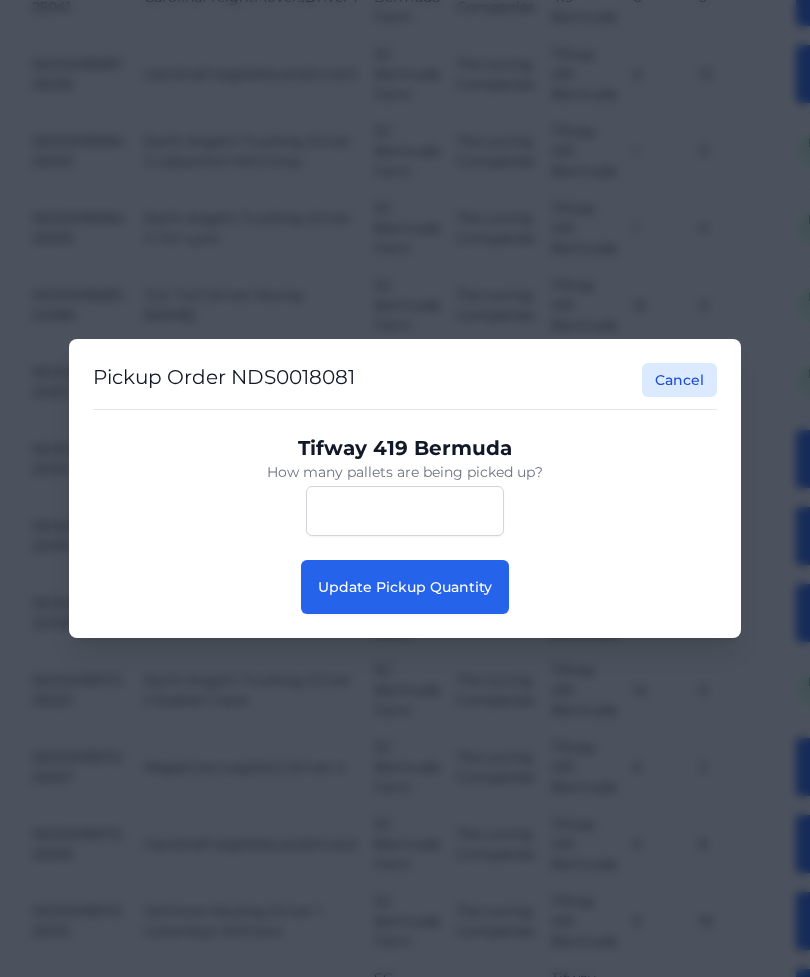click on "Update Pickup Quantity" at bounding box center [405, 587] 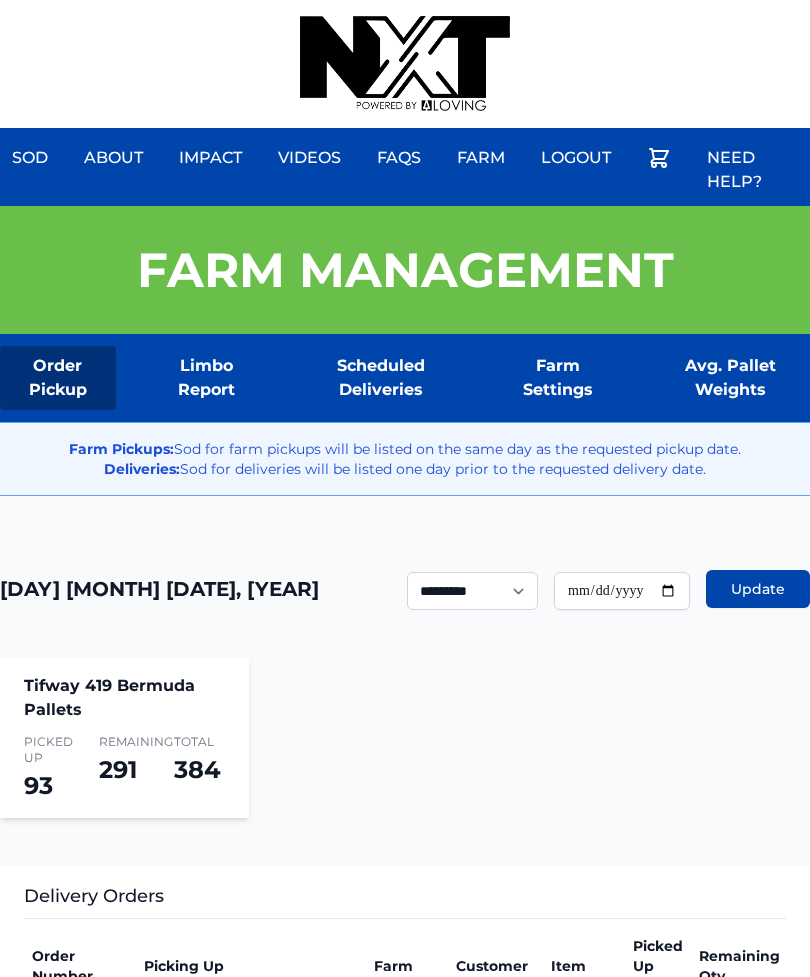 scroll, scrollTop: 0, scrollLeft: 0, axis: both 